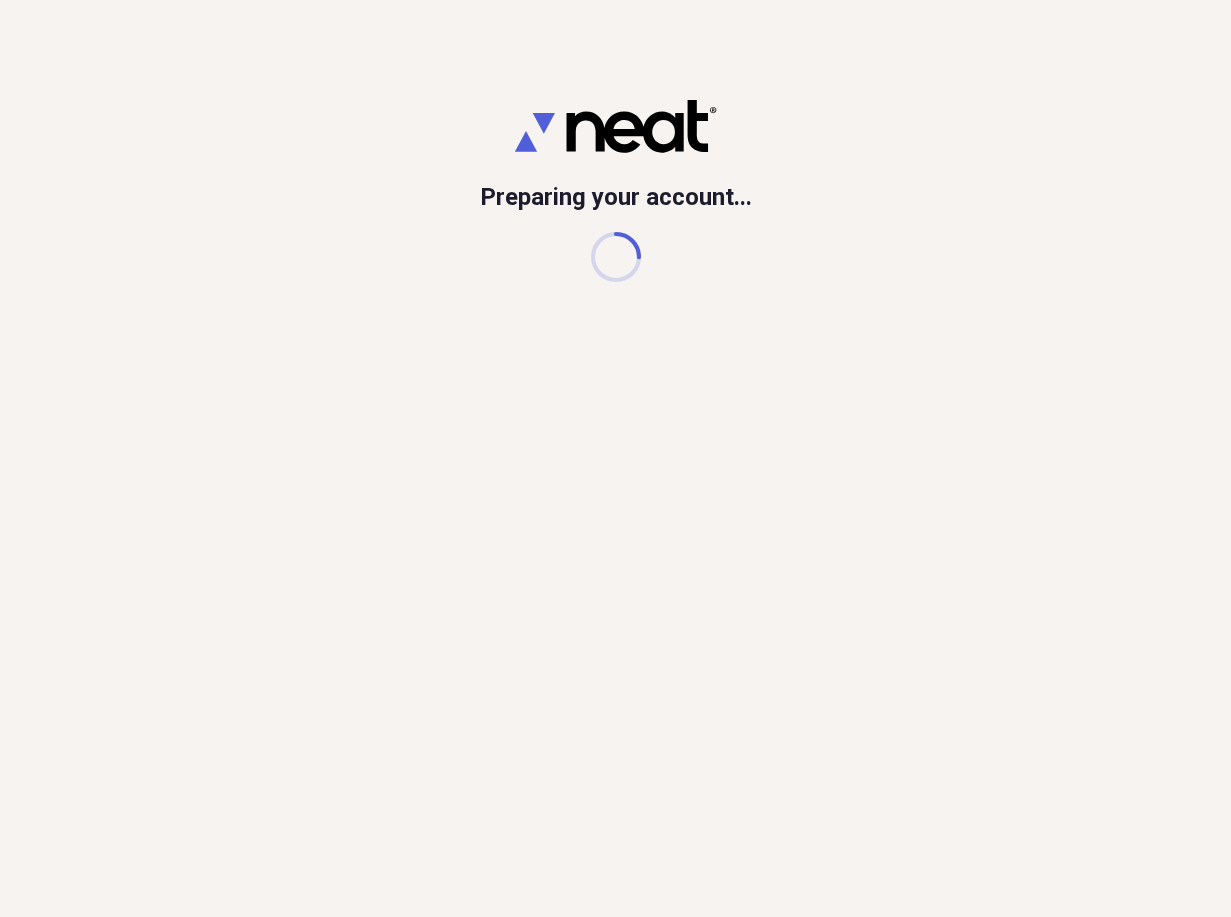 scroll, scrollTop: 0, scrollLeft: 0, axis: both 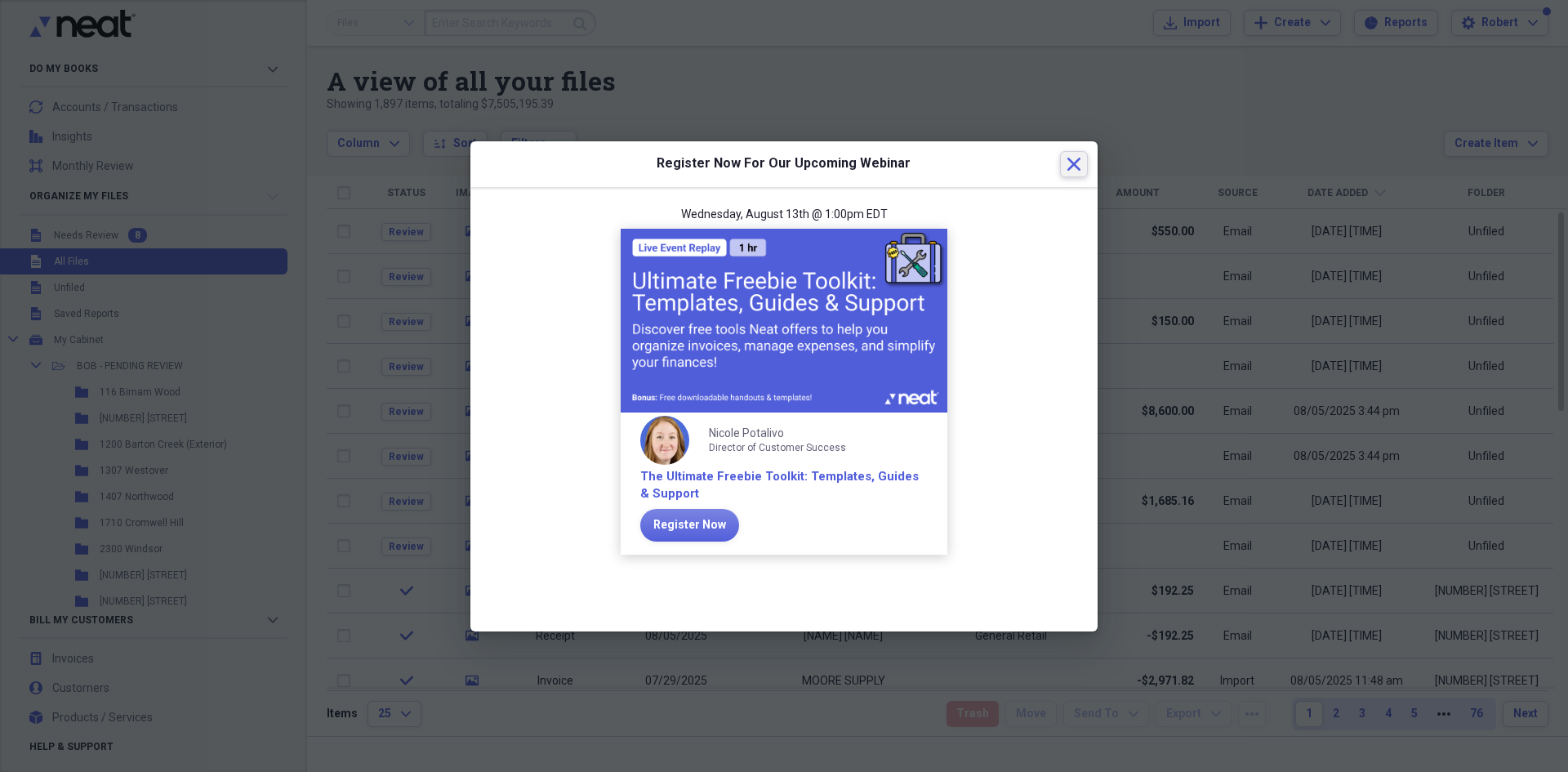 click 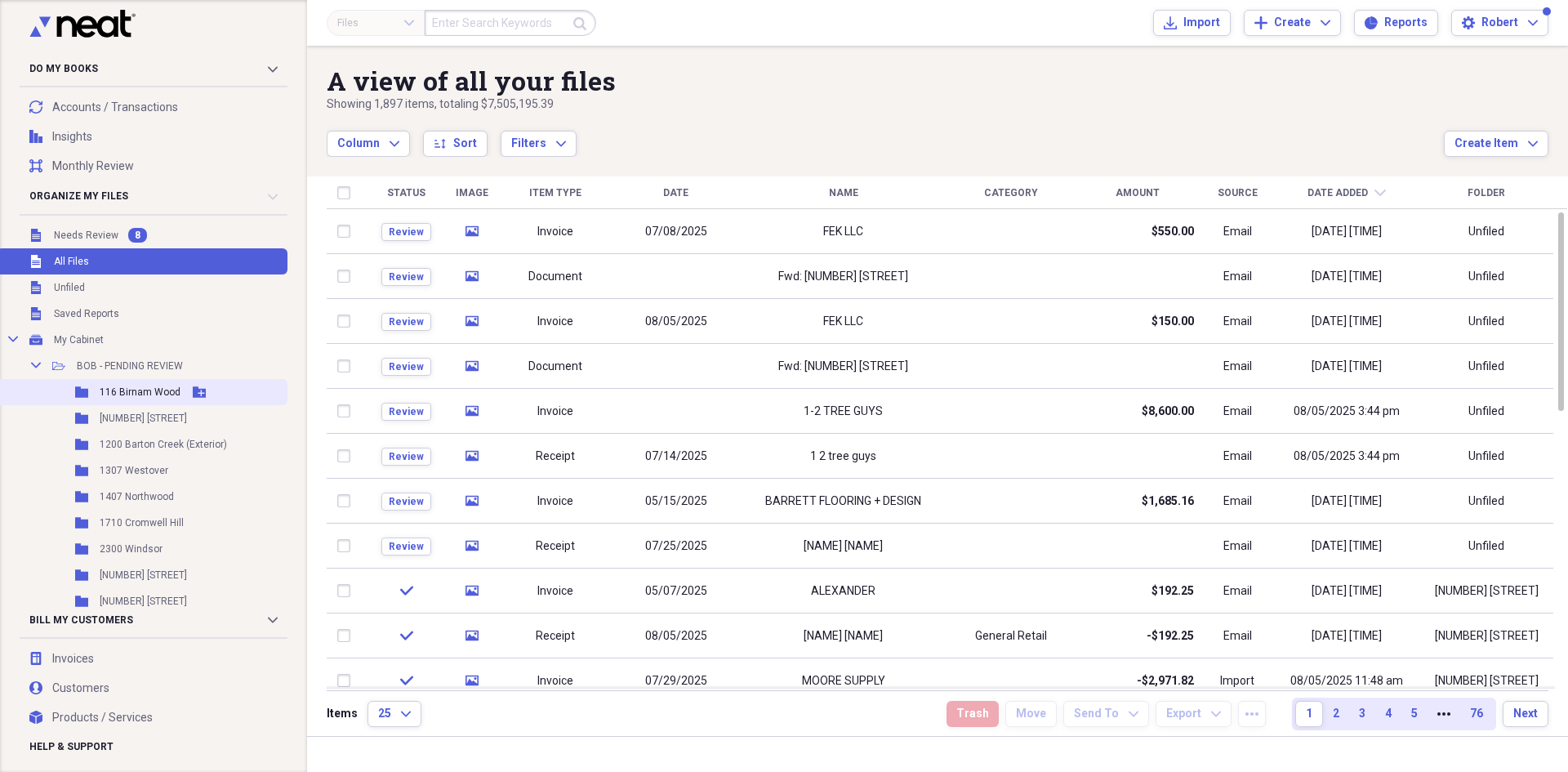 click on "116 Birnam Wood" at bounding box center (140, 392) 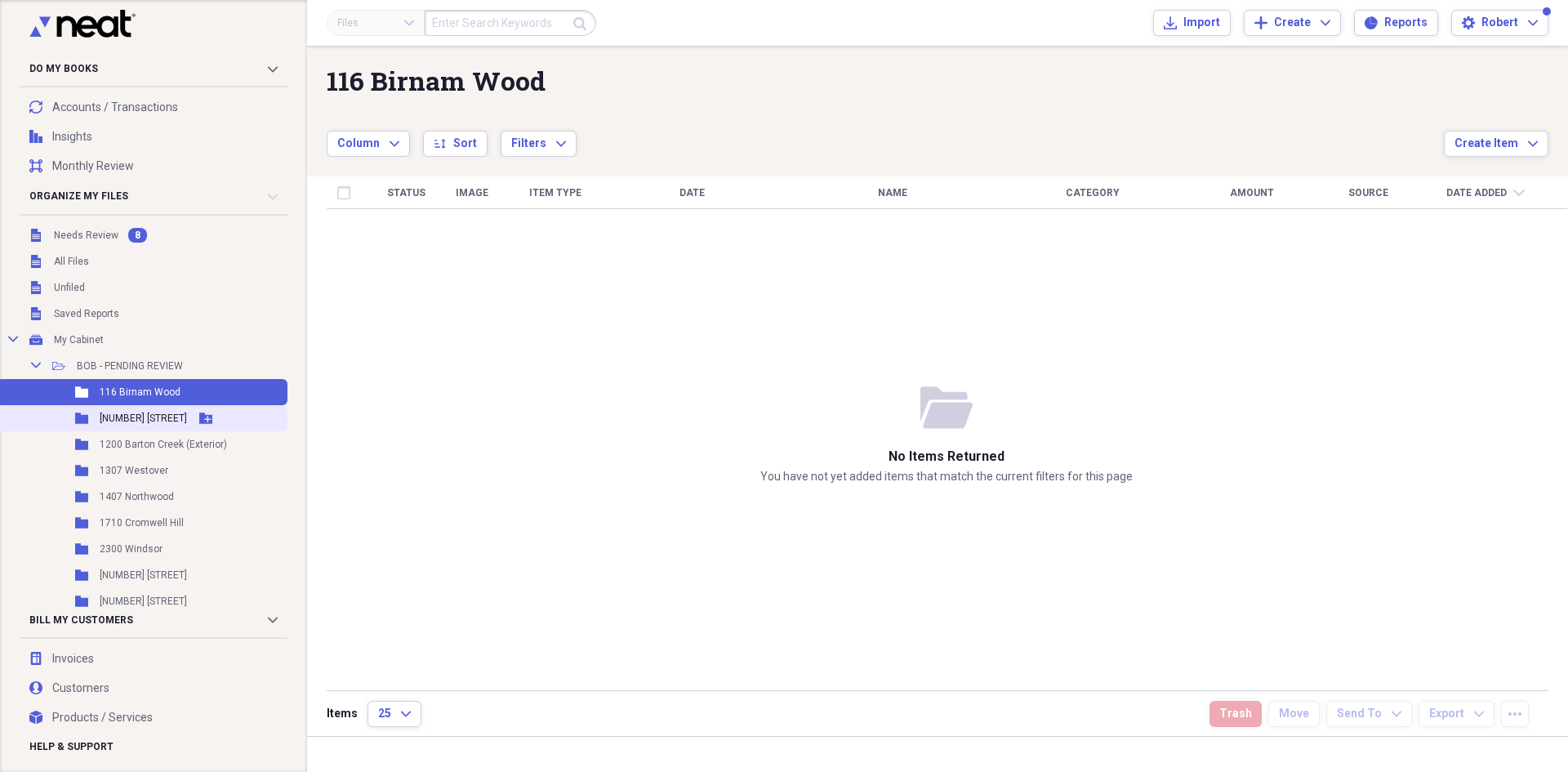click on "[NUMBER] [STREET]" at bounding box center (143, 418) 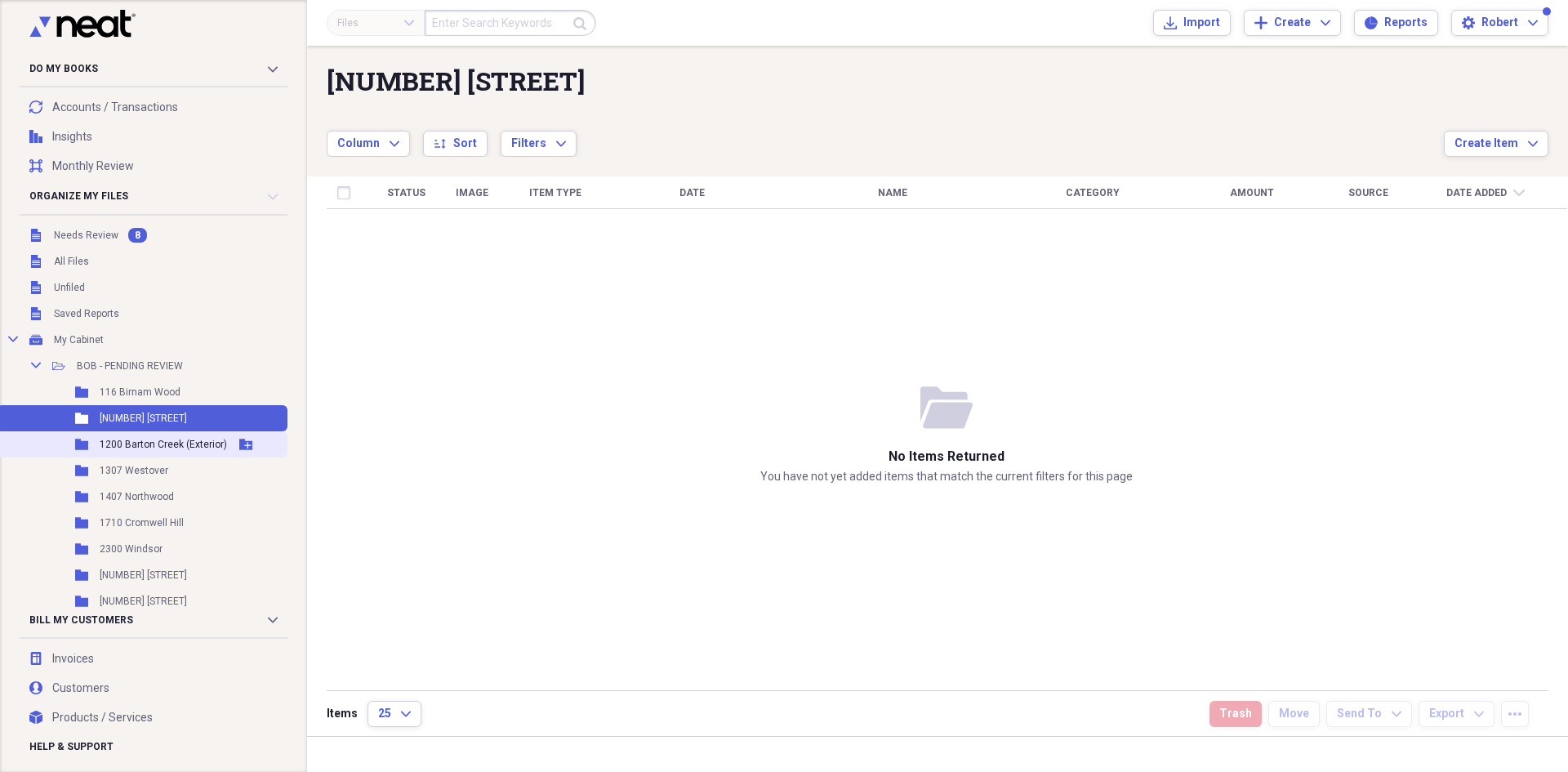 click on "1200 Barton Creek (Exterior)" at bounding box center [163, 444] 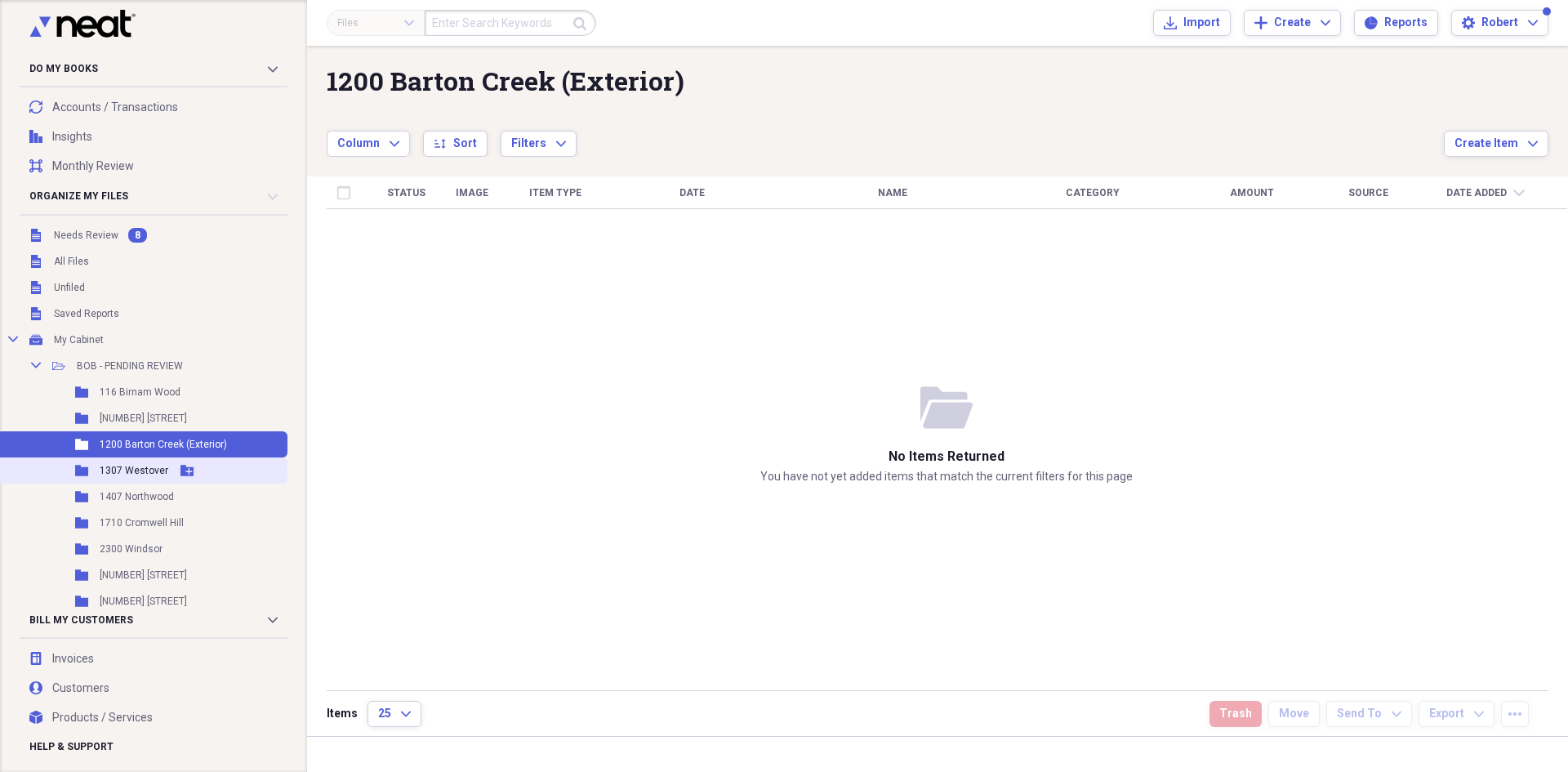 click on "1307 Westover" at bounding box center (134, 471) 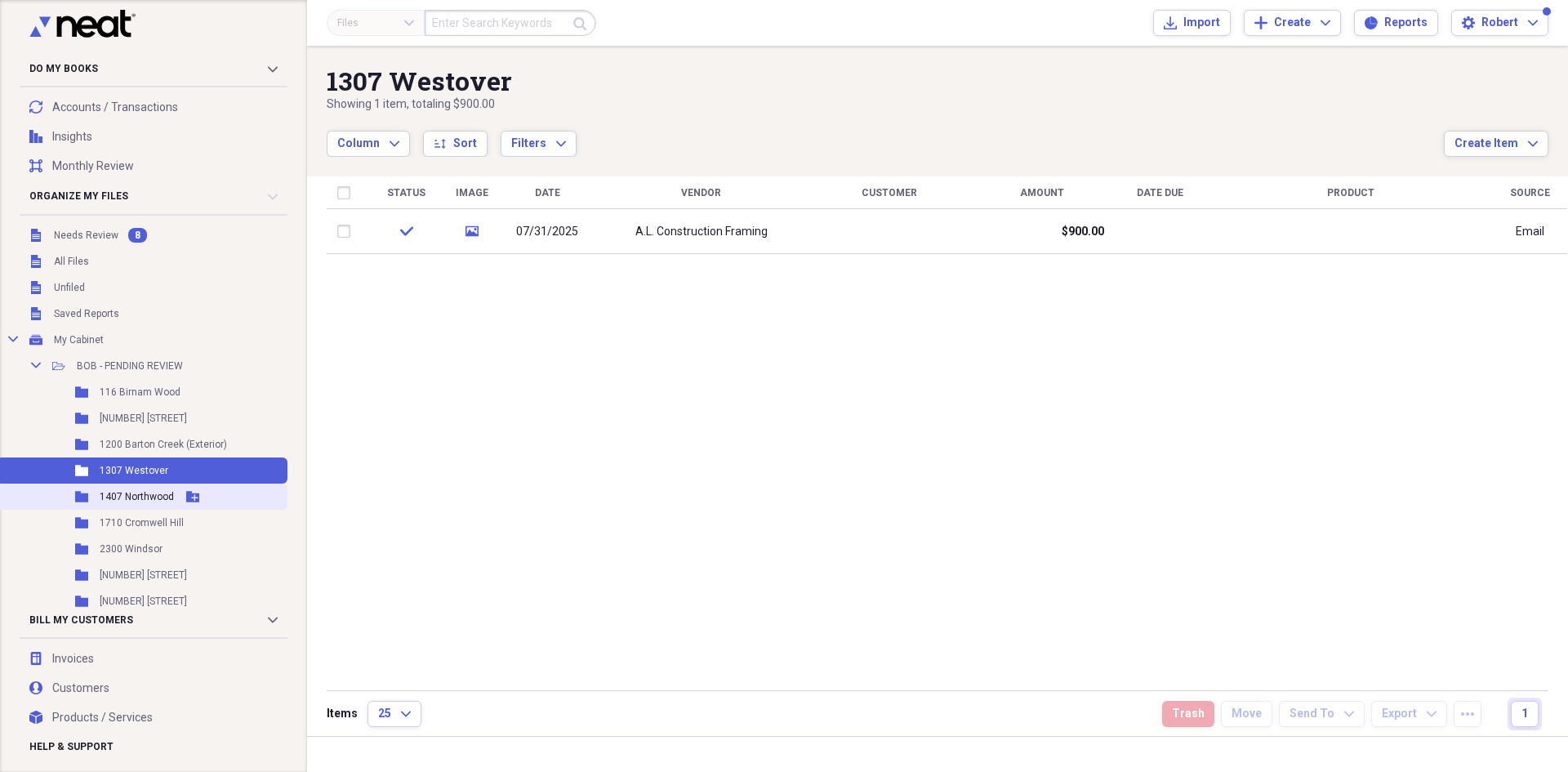 click on "1407 Northwood" at bounding box center [136, 497] 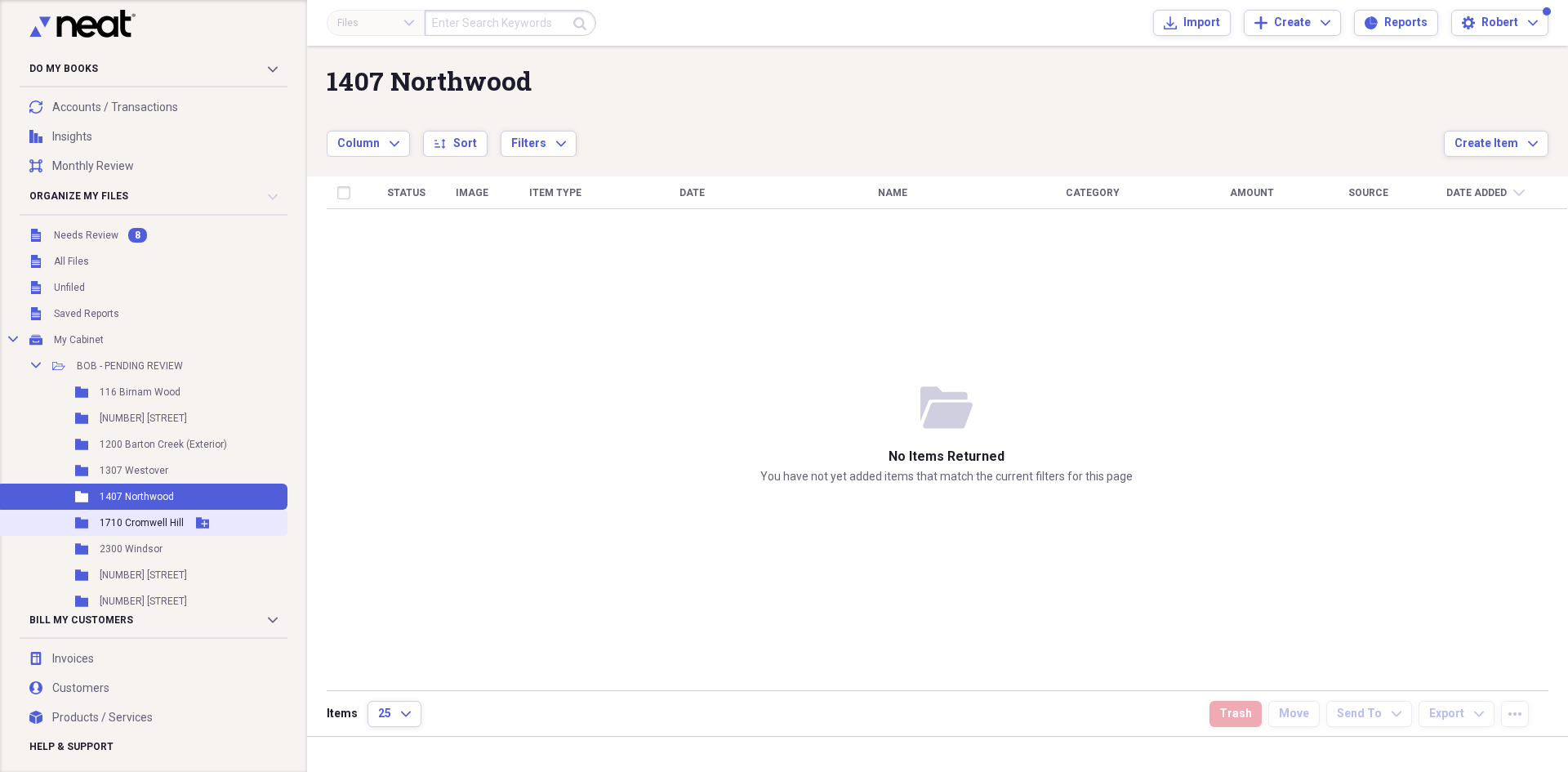 click on "Folder 1710 Cromwell Hill Add Folder" at bounding box center (142, 523) 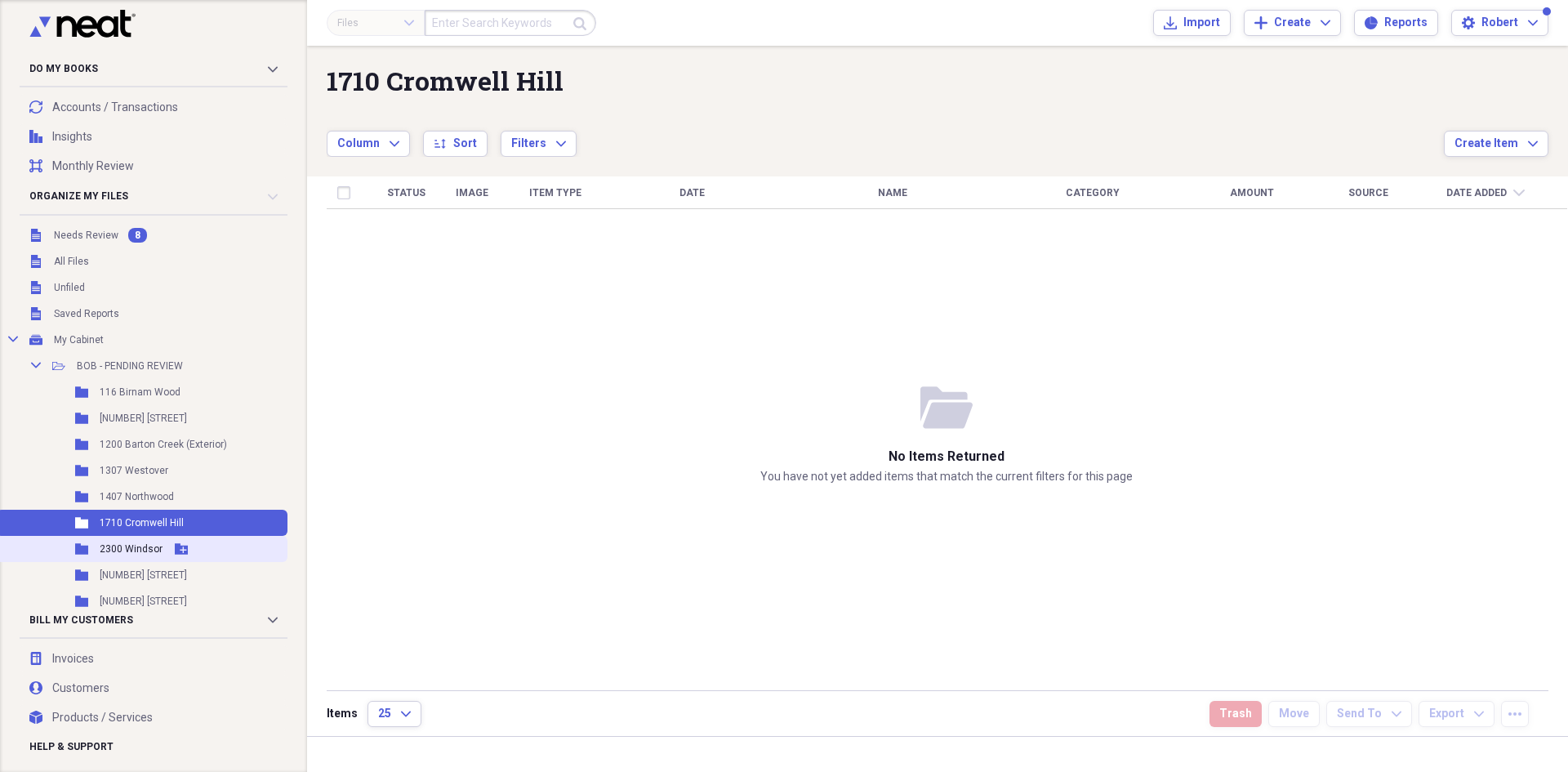 click on "Folder [NUMBER] [STREET] Add Folder" at bounding box center (142, 549) 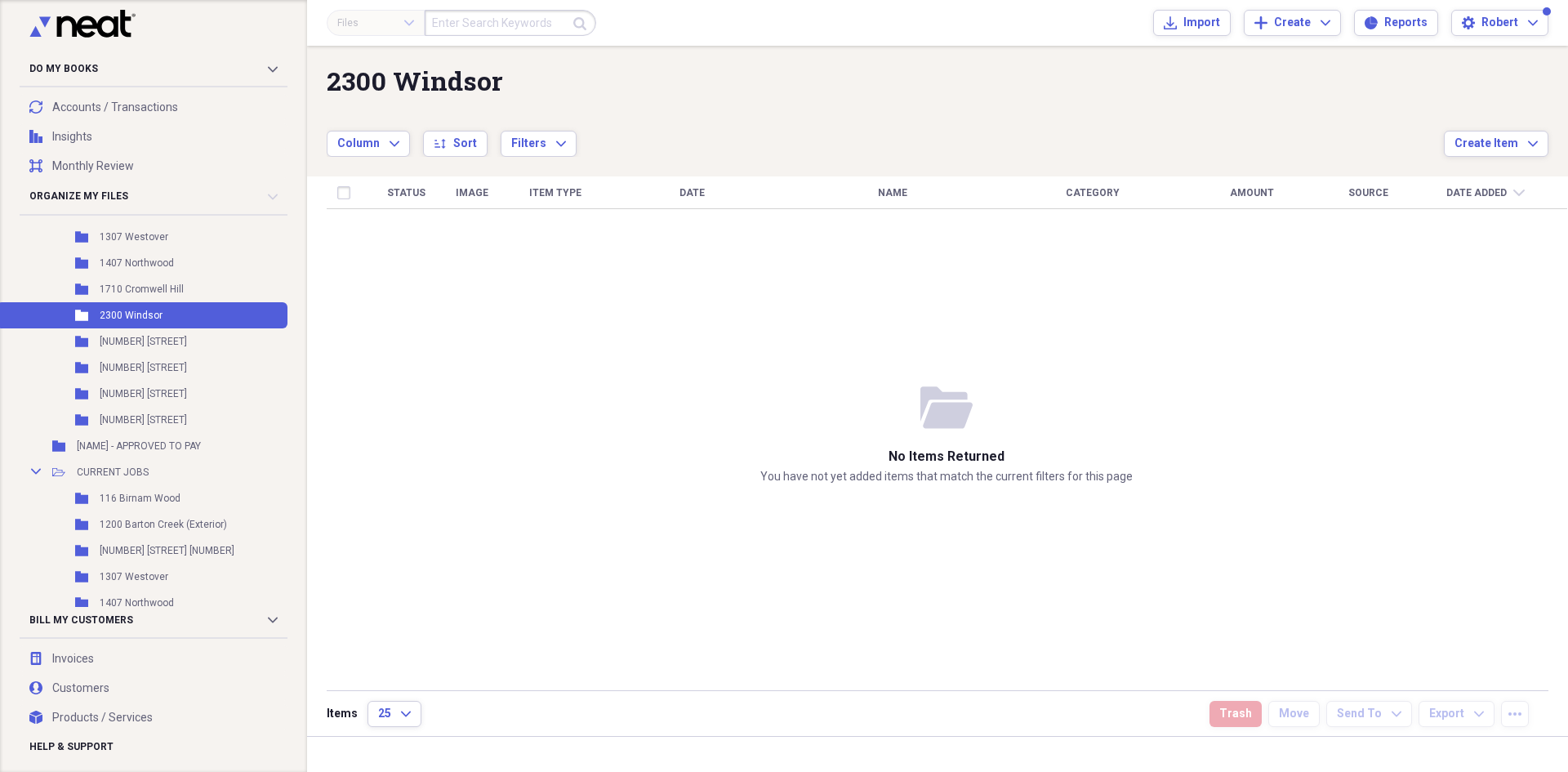 scroll, scrollTop: 244, scrollLeft: 0, axis: vertical 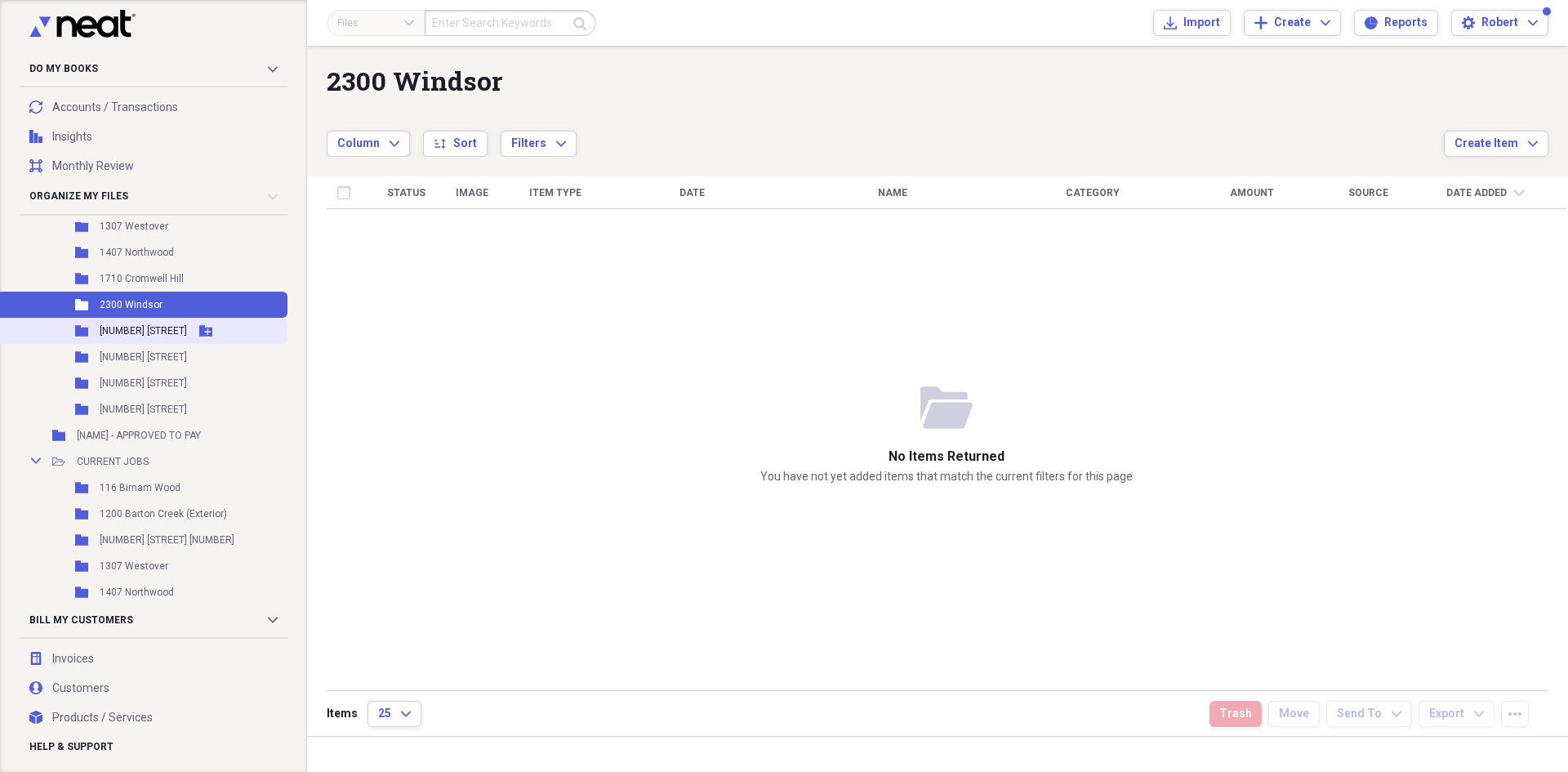 click on "[NUMBER] [STREET]" at bounding box center [143, 331] 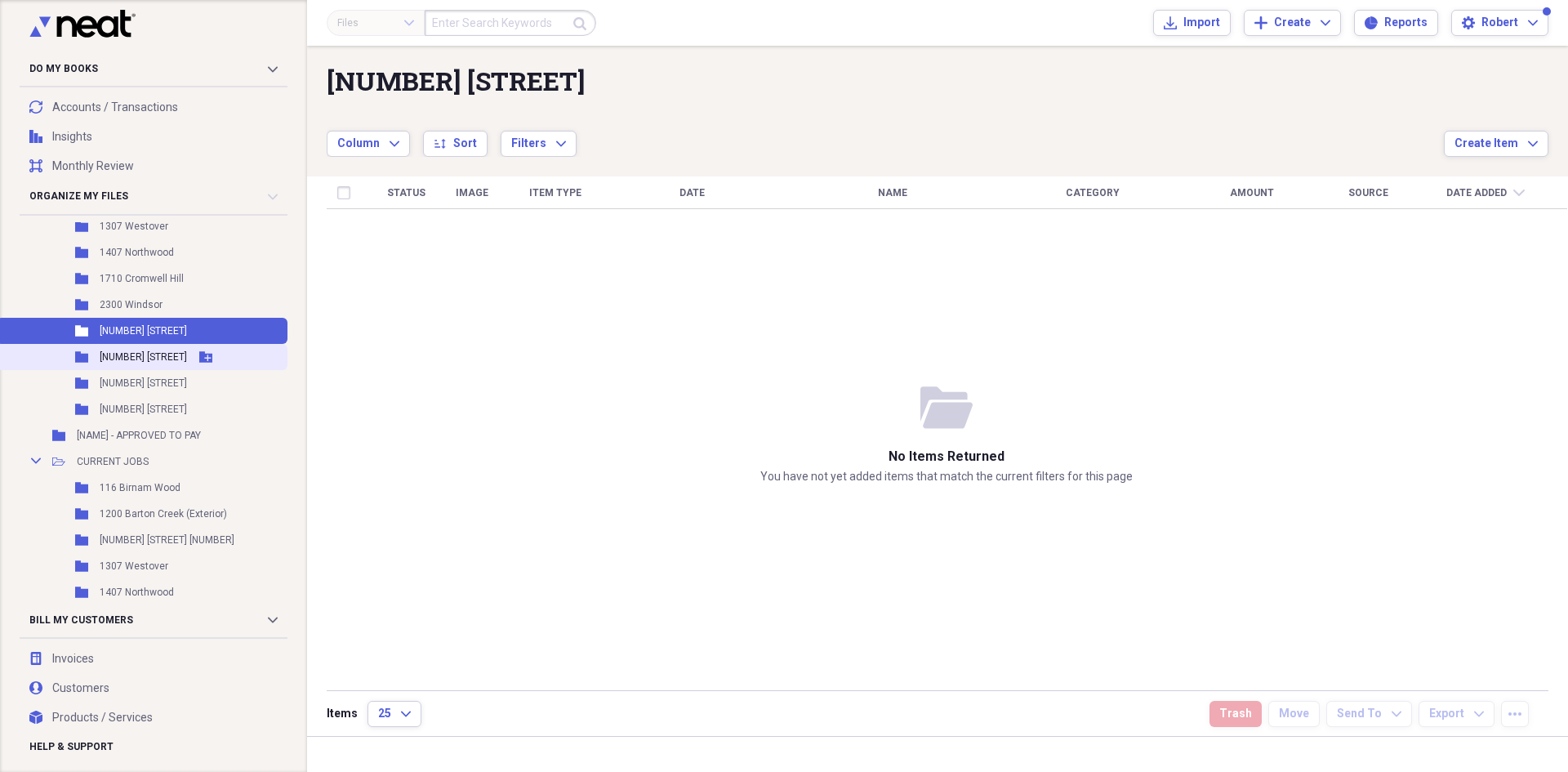 click on "[NUMBER] [STREET]" at bounding box center (143, 357) 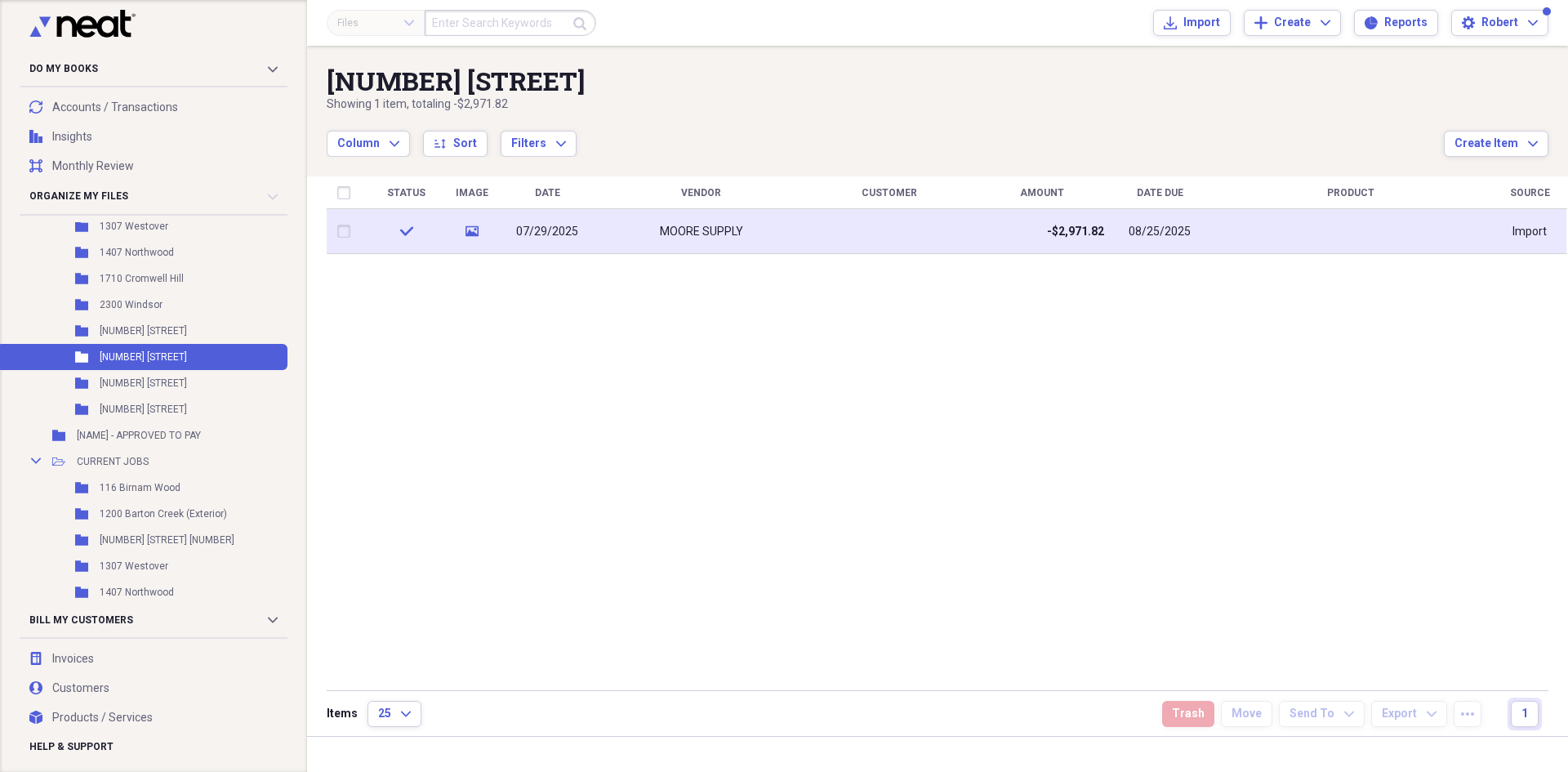 click on "MOORE SUPPLY" at bounding box center (702, 232) 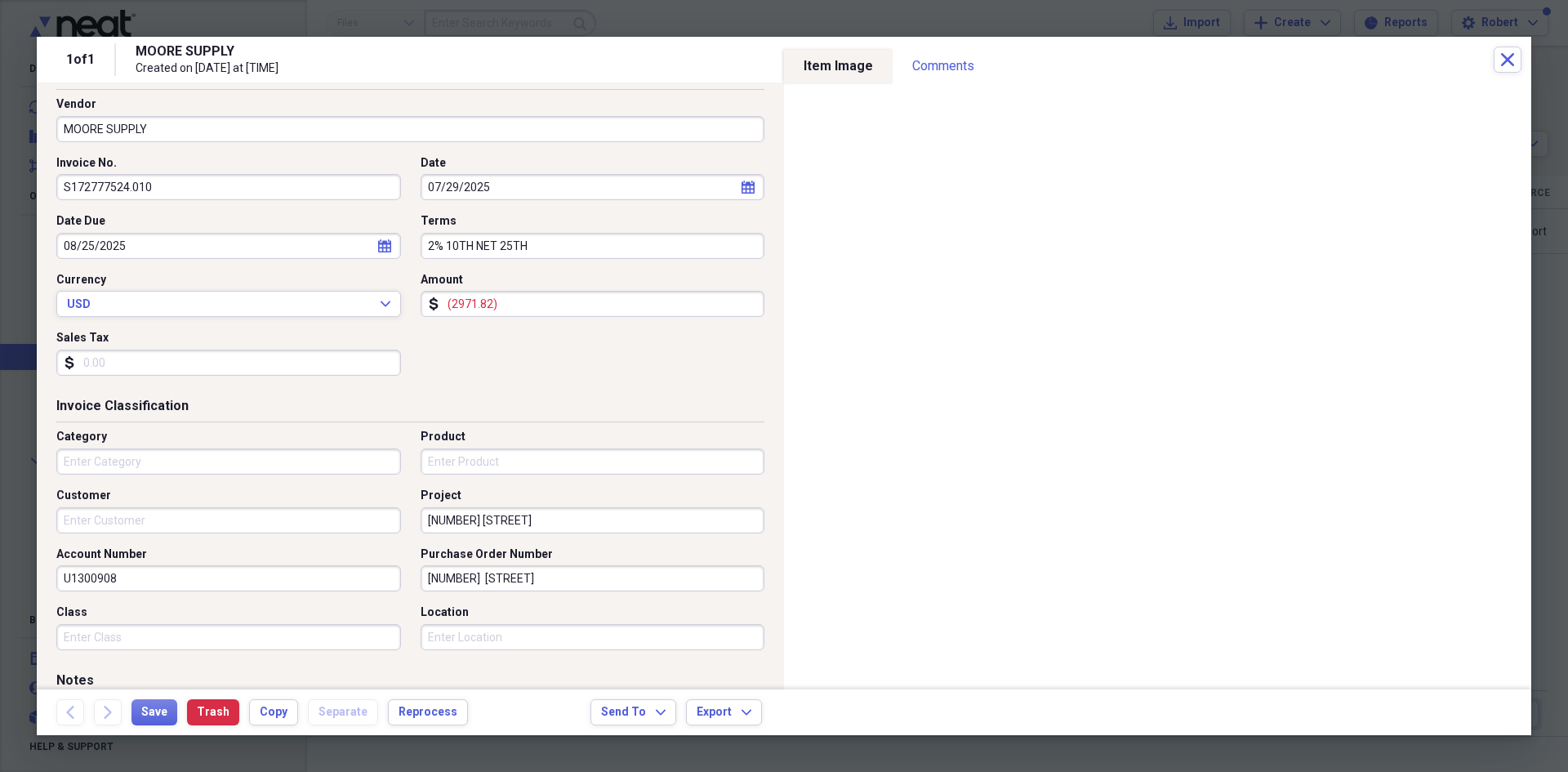 scroll, scrollTop: 262, scrollLeft: 0, axis: vertical 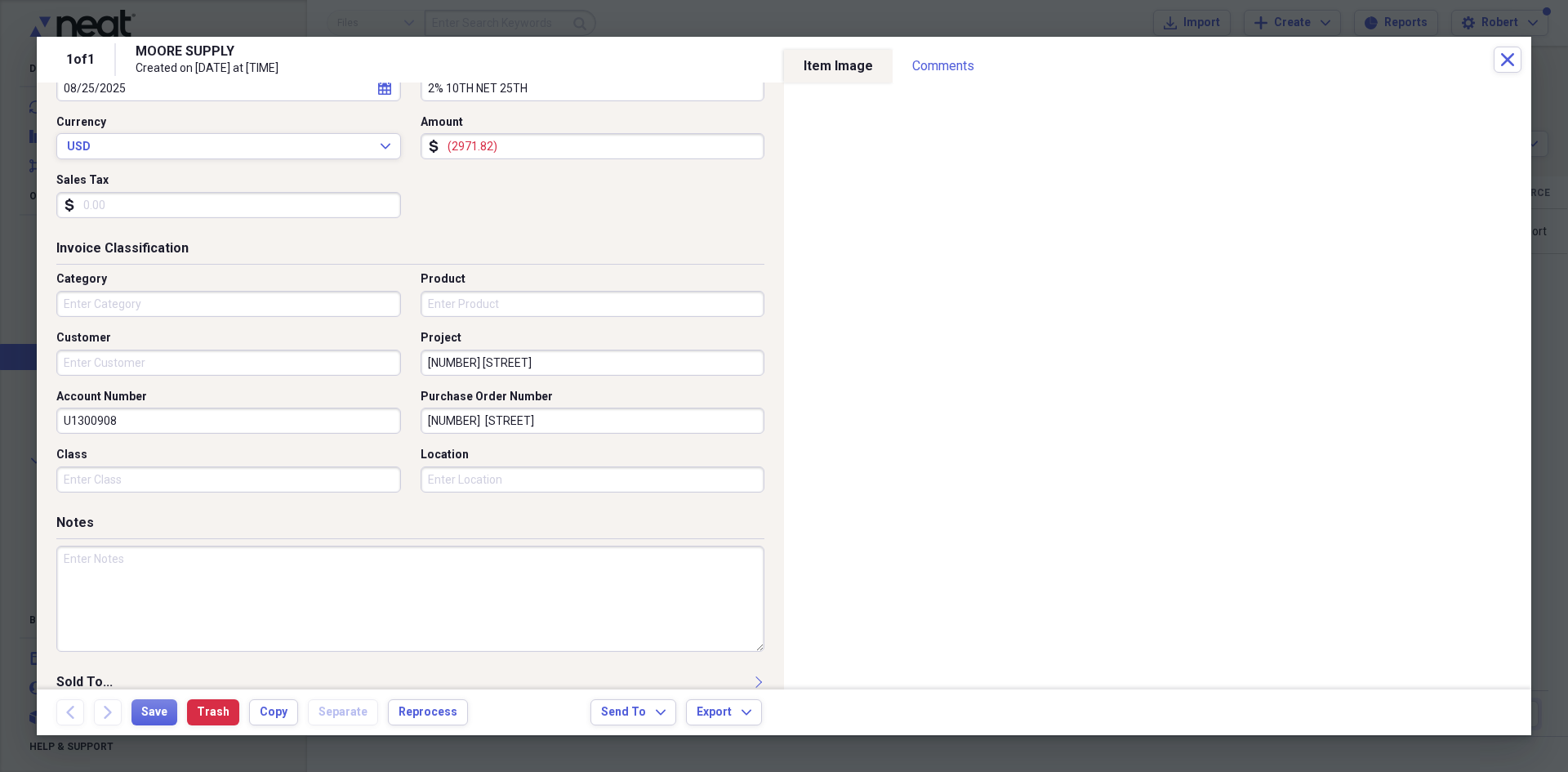 click at bounding box center [410, 599] 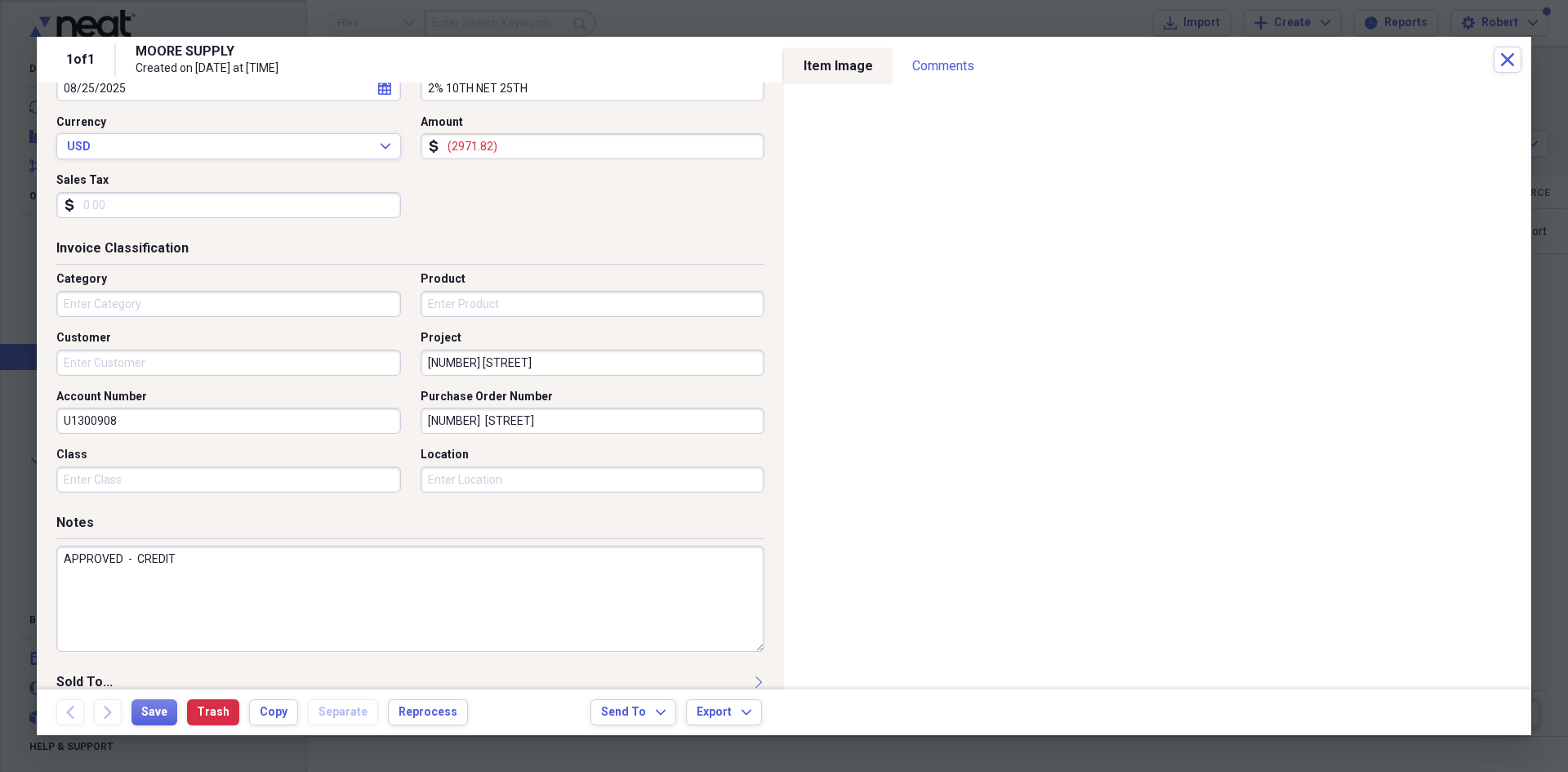 click on "APPROVED  -  CREDIT" at bounding box center [410, 599] 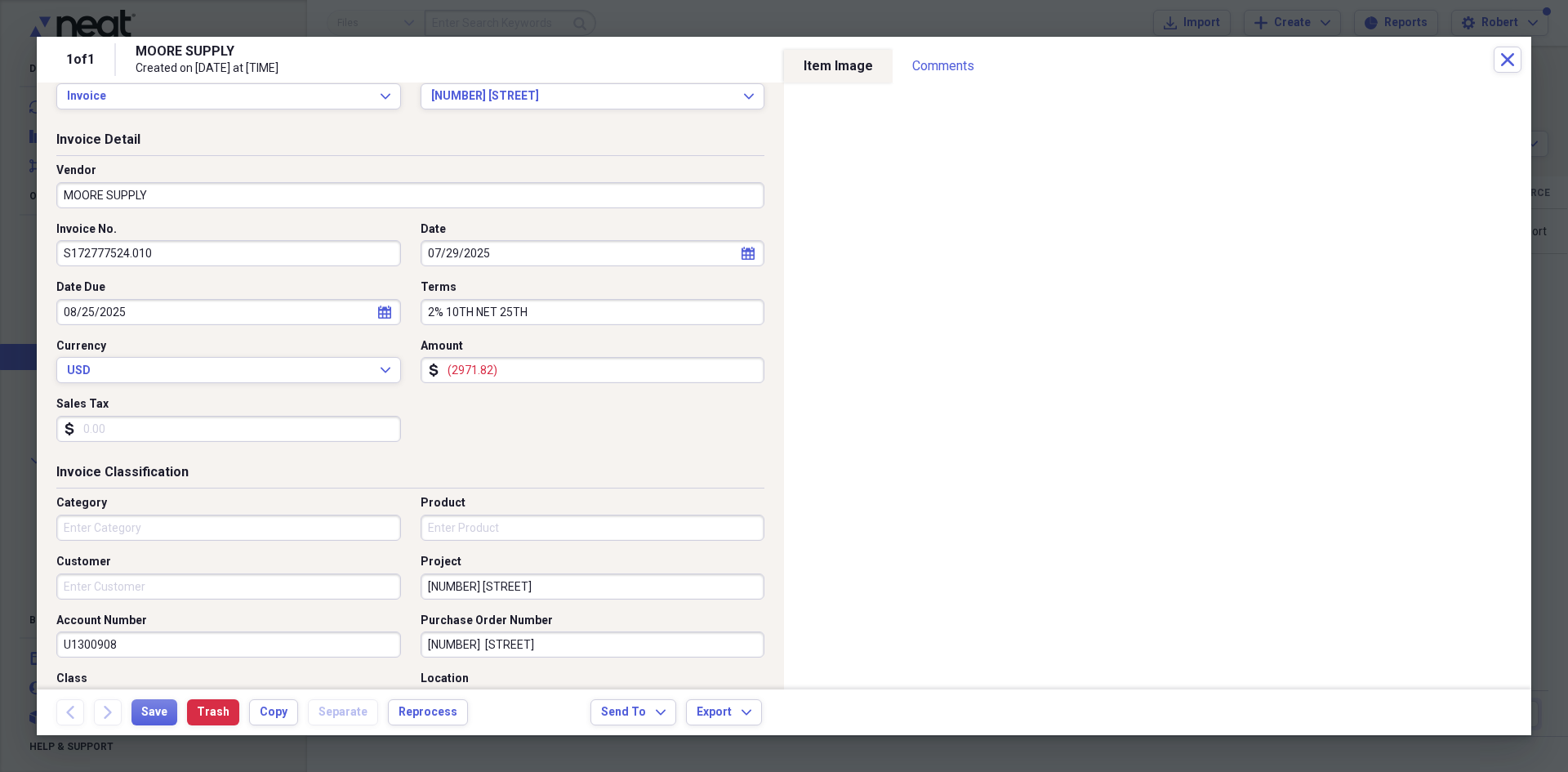 scroll, scrollTop: 0, scrollLeft: 0, axis: both 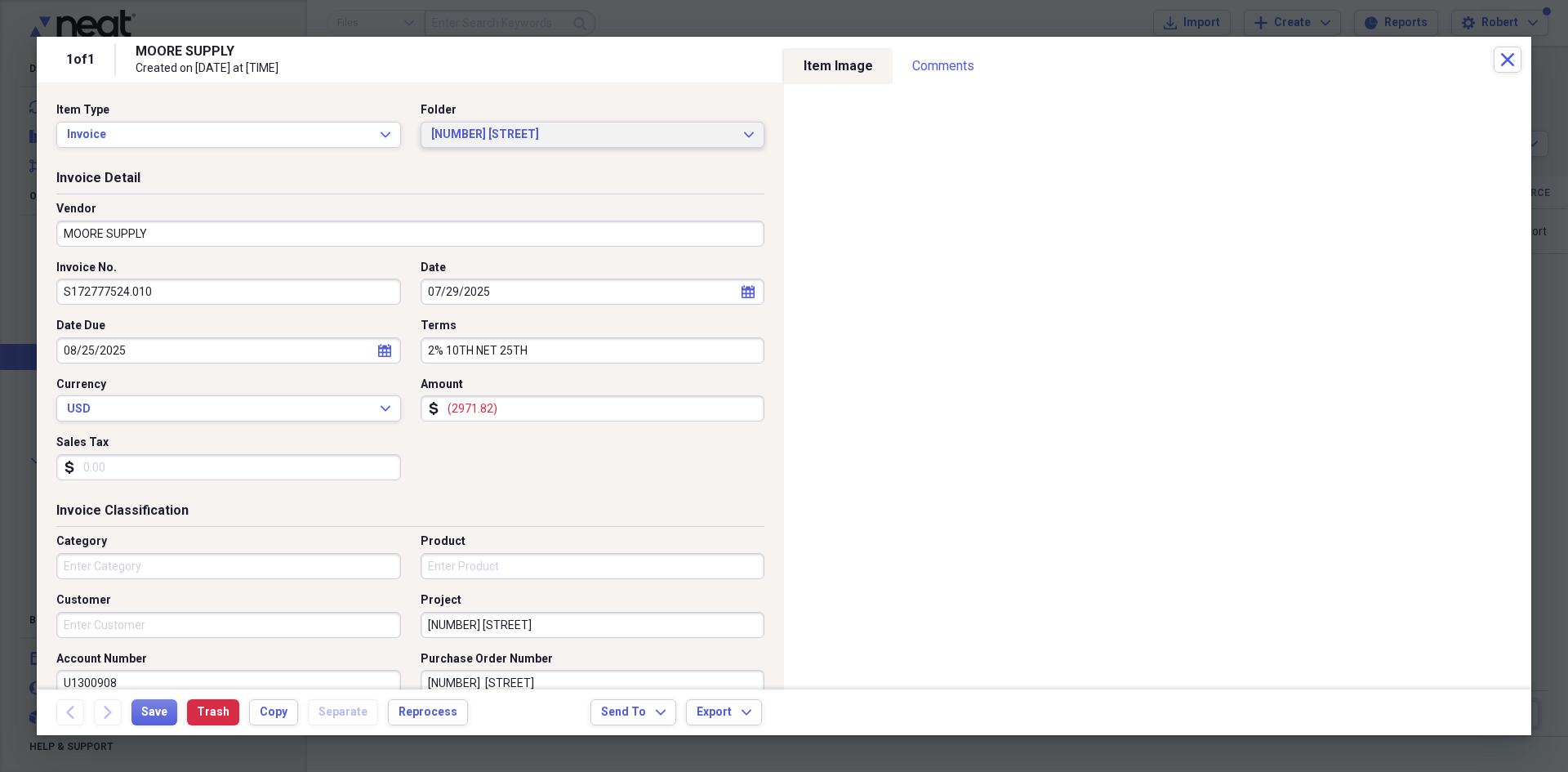 type on "APPROVED  -  CREDIT  4000" 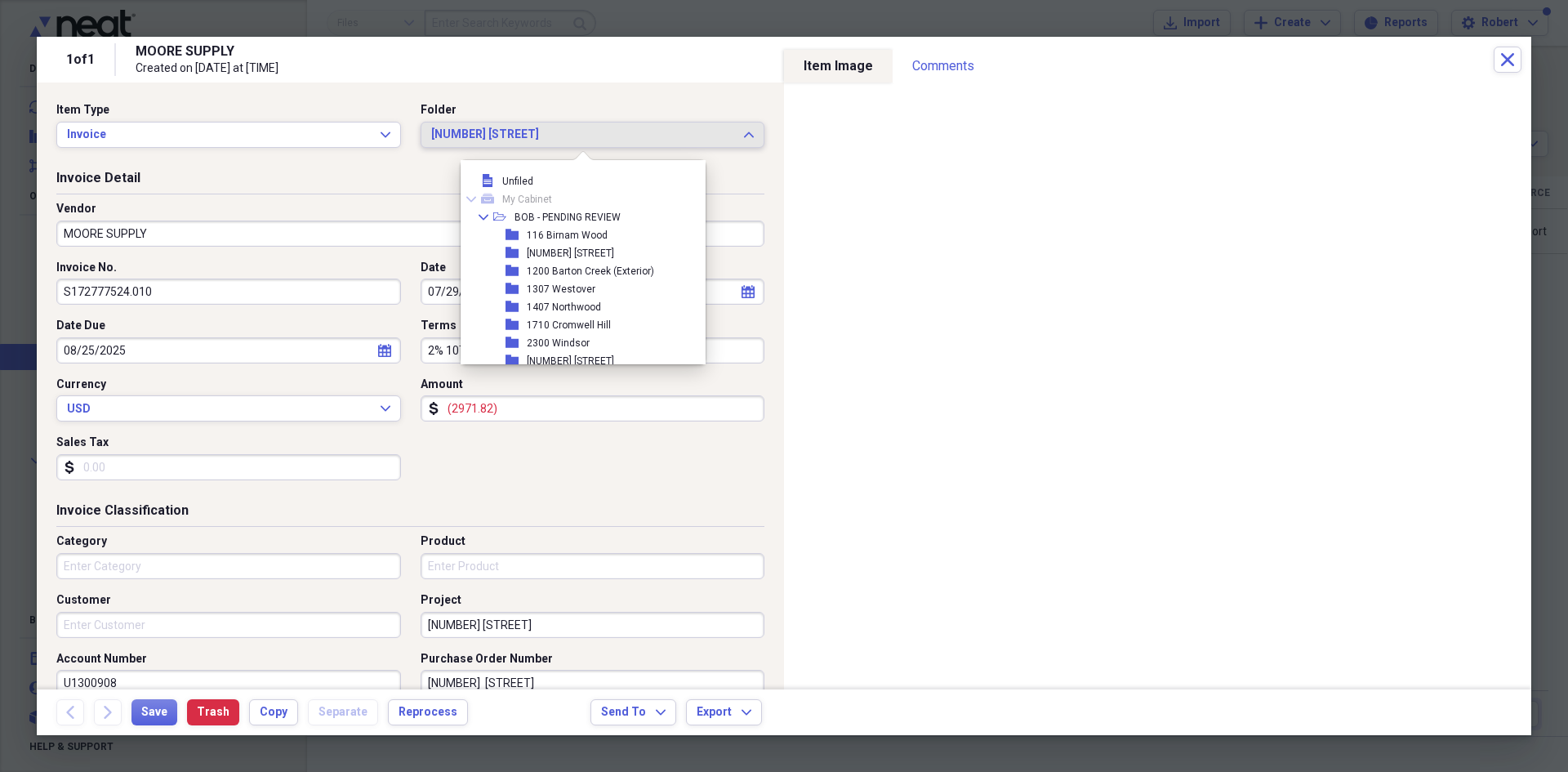 scroll, scrollTop: 117, scrollLeft: 0, axis: vertical 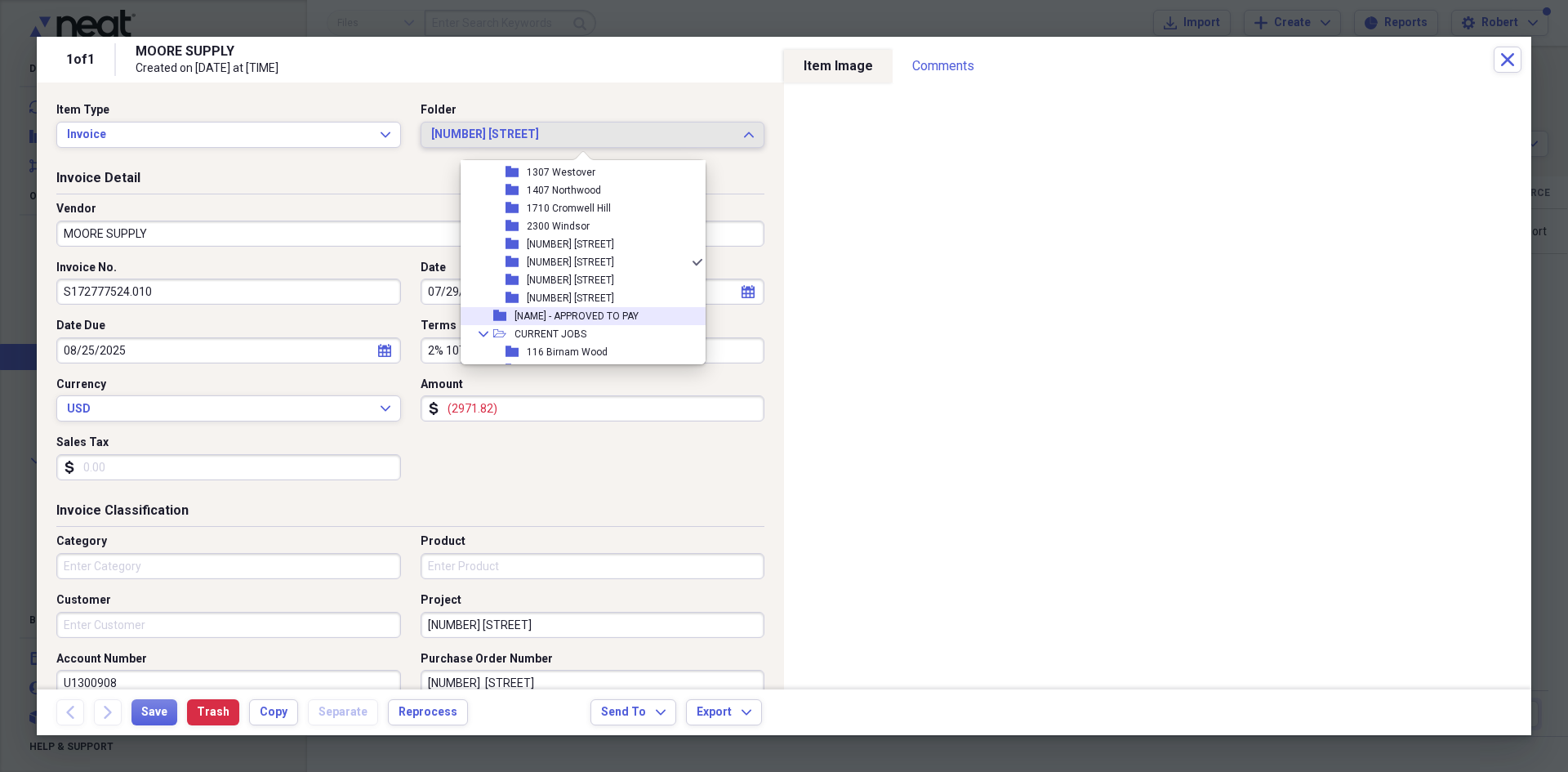 click on "[NAME] - APPROVED TO PAY" at bounding box center [577, 316] 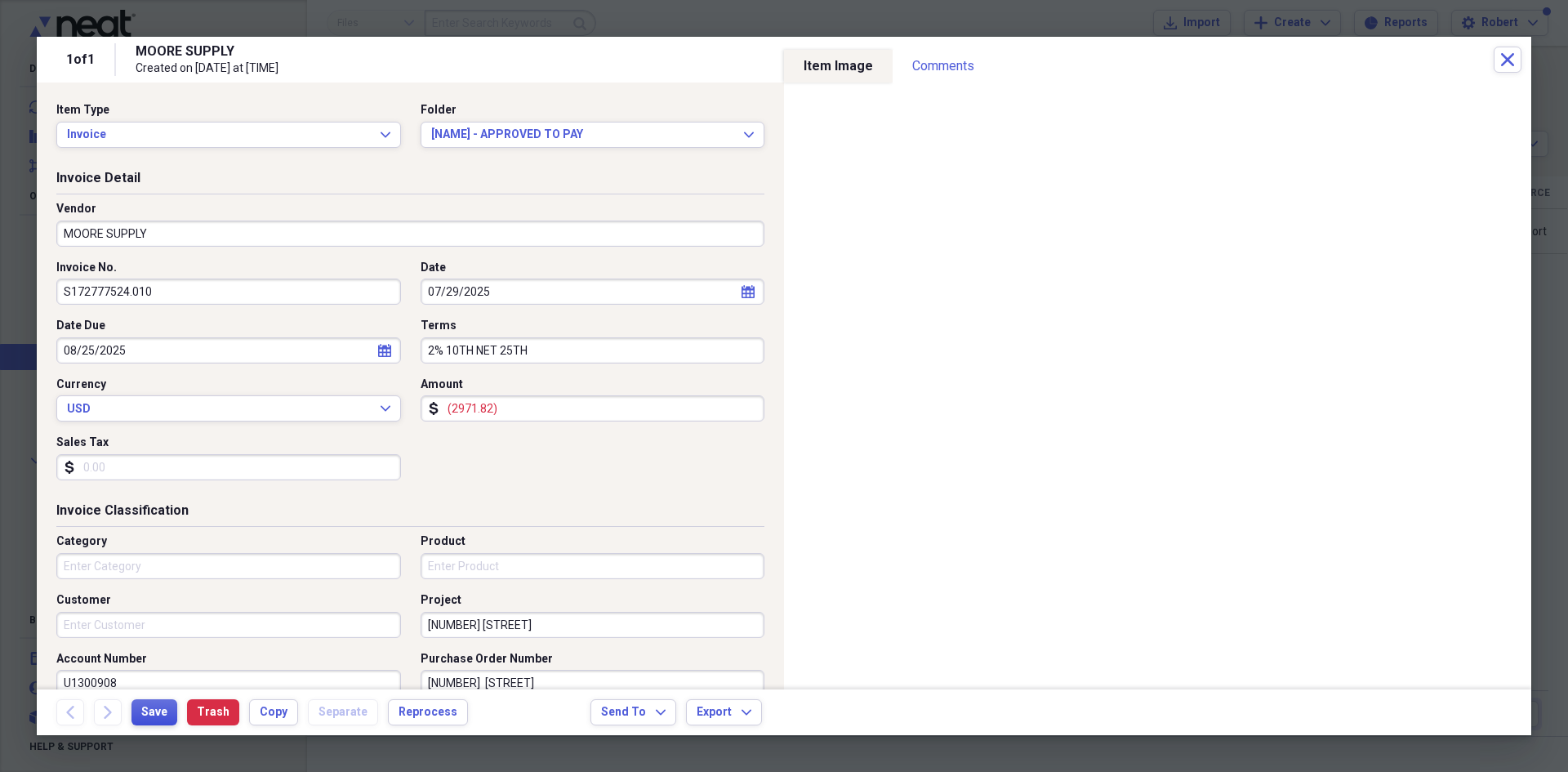 click on "Save" at bounding box center [154, 712] 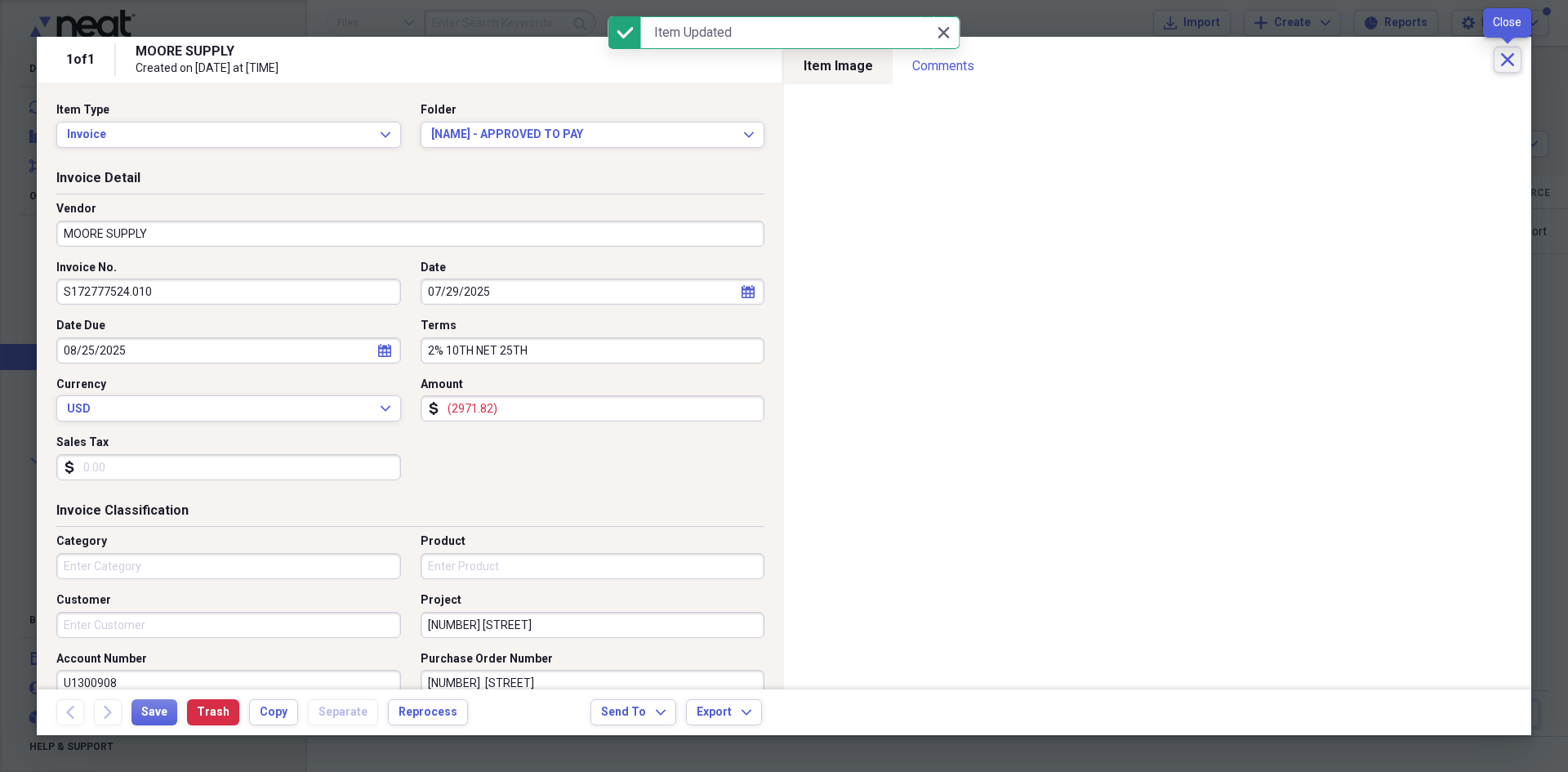 click on "Close" 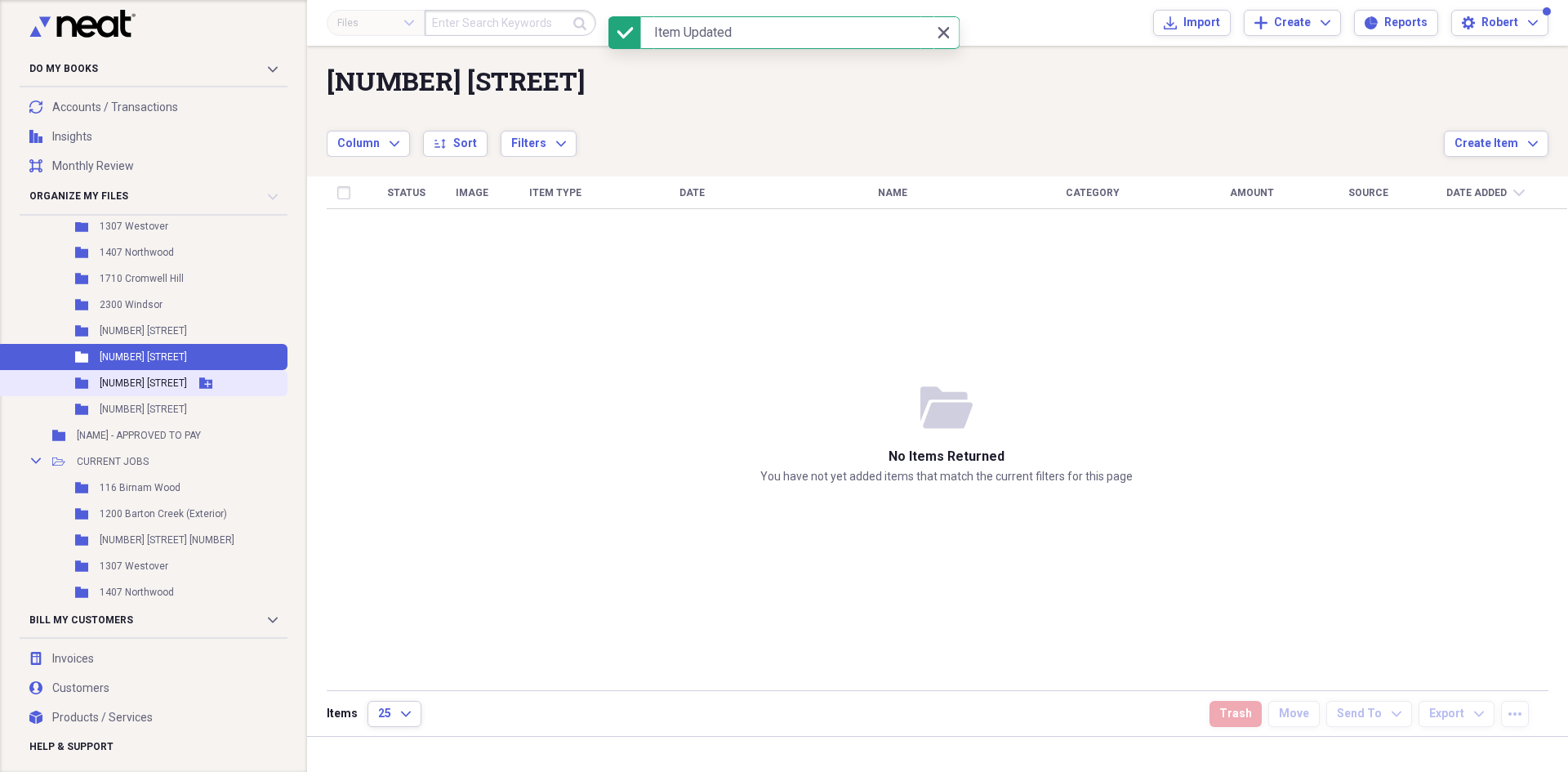 click on "[NUMBER] [STREET]" at bounding box center (143, 383) 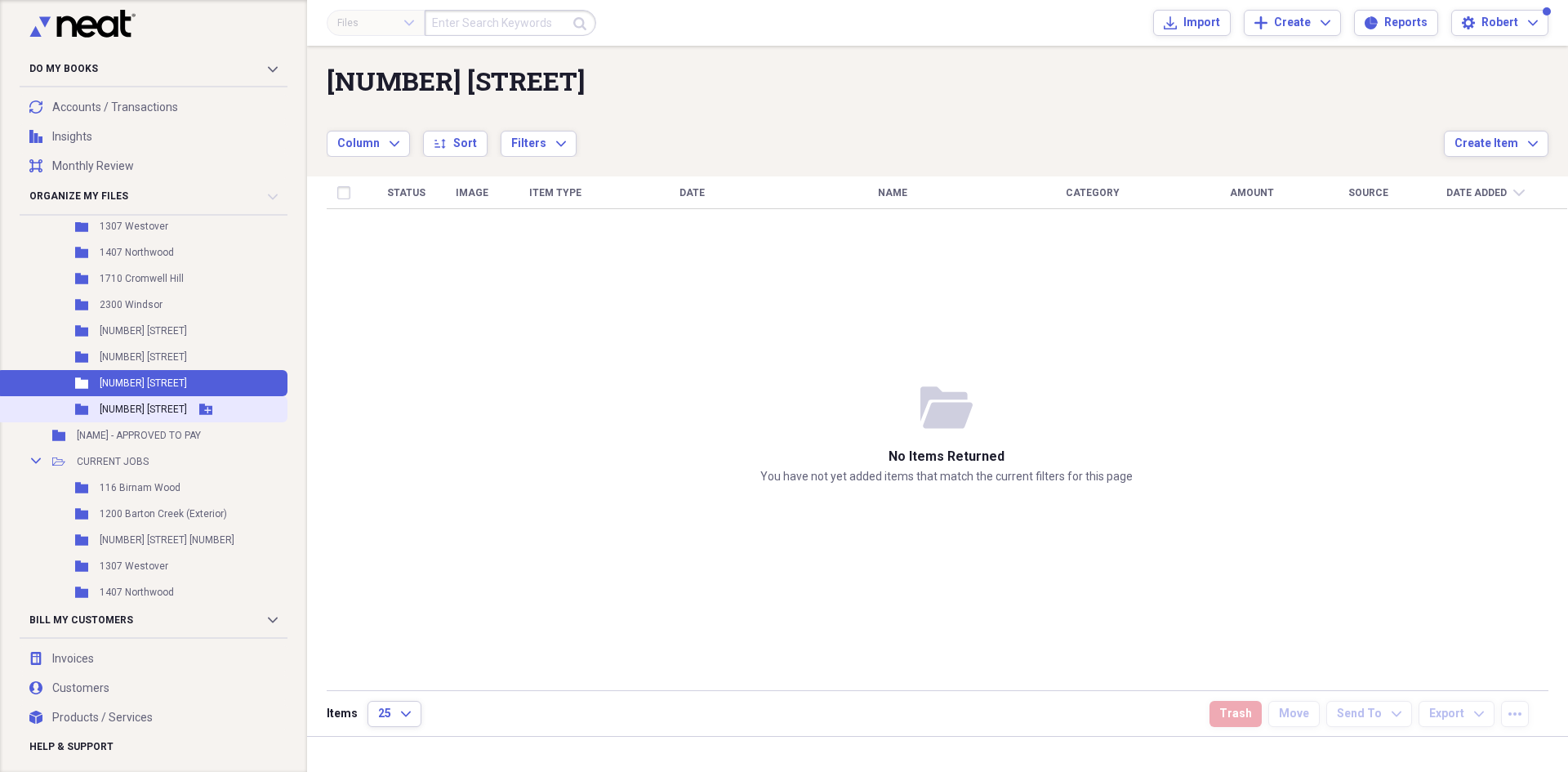 click on "Folder [NUMBER] [STREET] Add Folder" at bounding box center [142, 409] 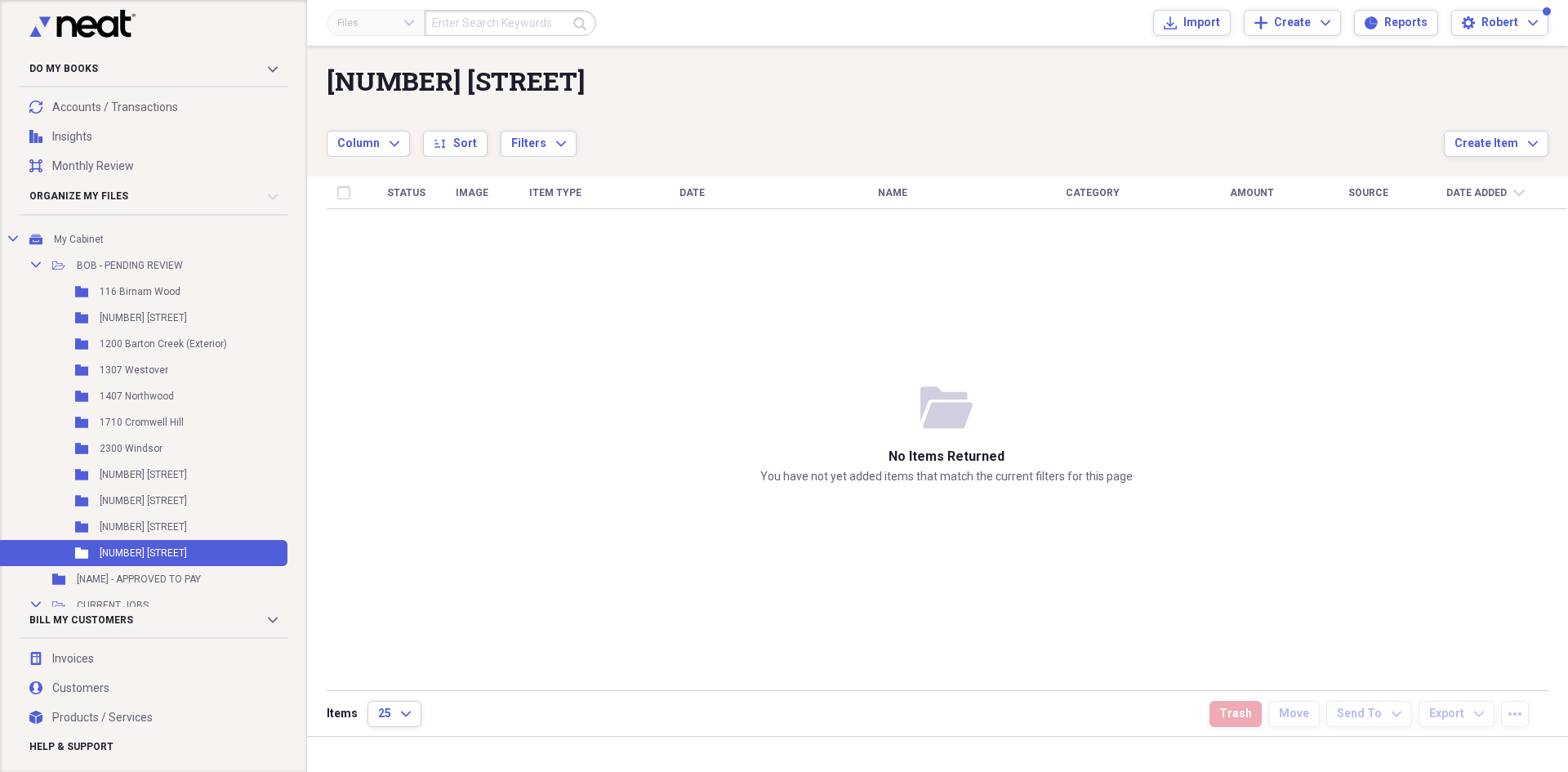 scroll, scrollTop: 99, scrollLeft: 0, axis: vertical 